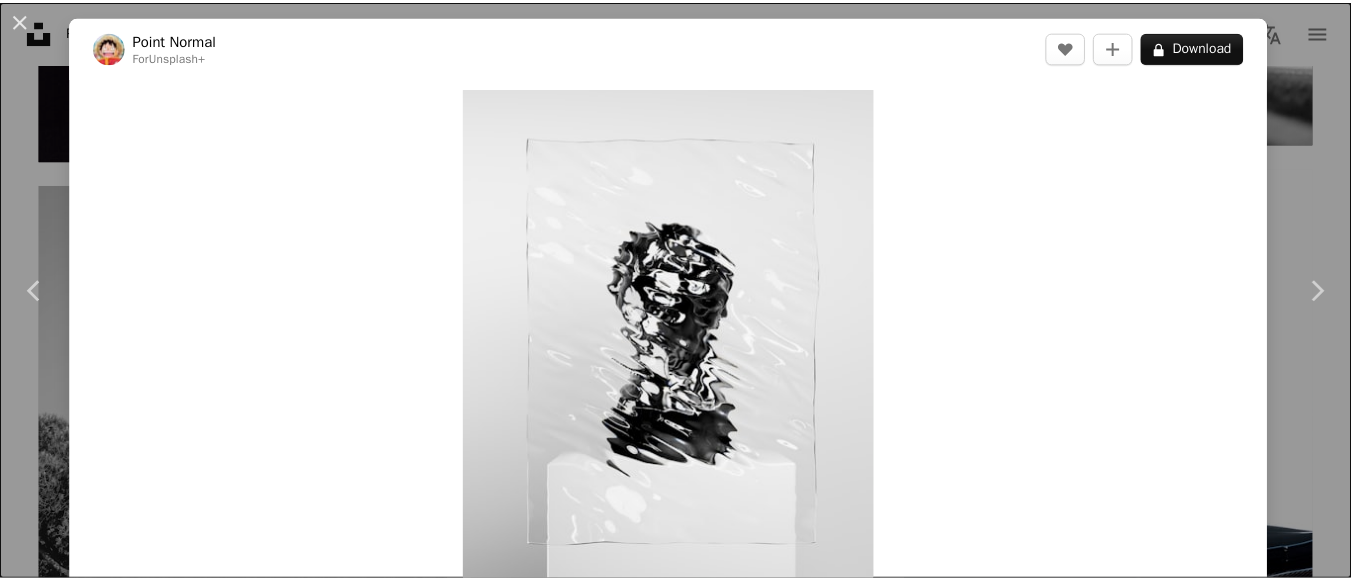 scroll, scrollTop: 1017, scrollLeft: 0, axis: vertical 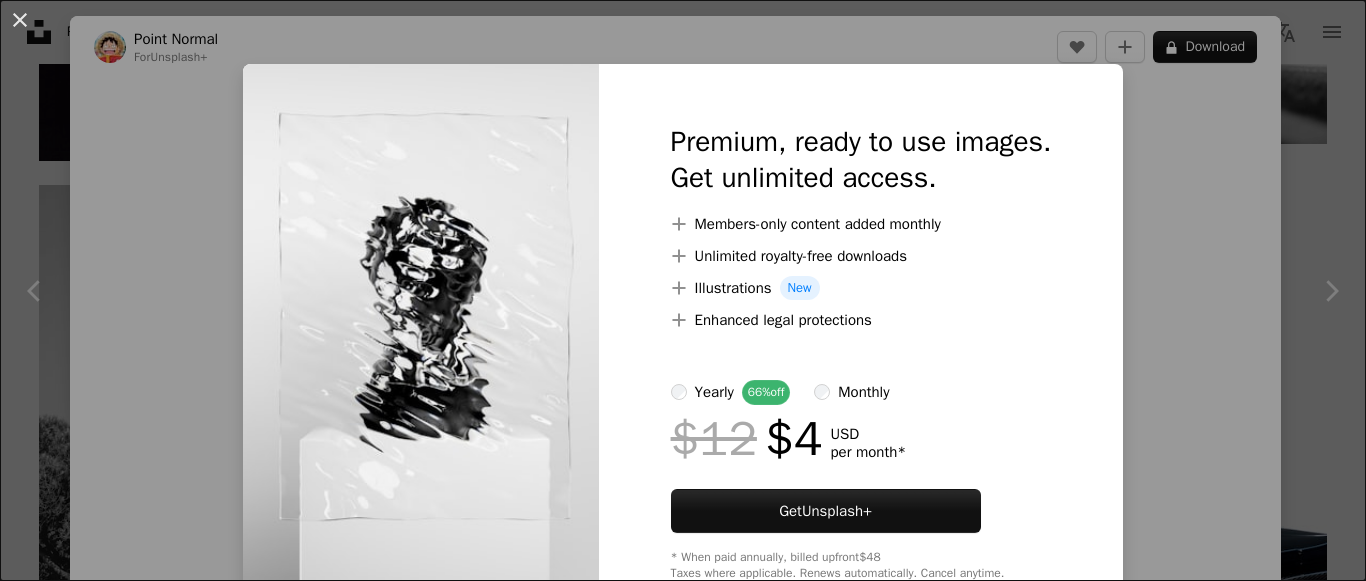 click on "An X shape Premium, ready to use images. Get unlimited access. A plus sign Members-only content added monthly A plus sign Unlimited royalty-free downloads A plus sign Illustrations  New A plus sign Enhanced legal protections yearly 66%  off monthly $12   $4 USD per month * Get  Unsplash+ * When paid annually, billed upfront  $48 Taxes where applicable. Renews automatically. Cancel anytime." at bounding box center [683, 290] 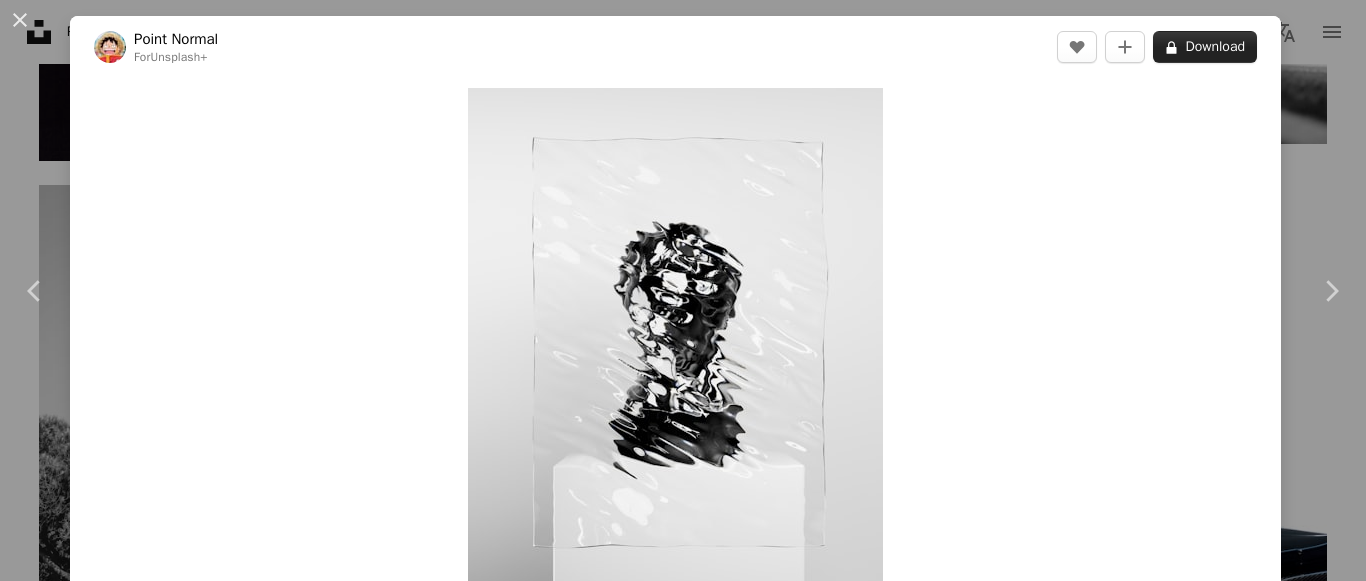 click on "A lock" 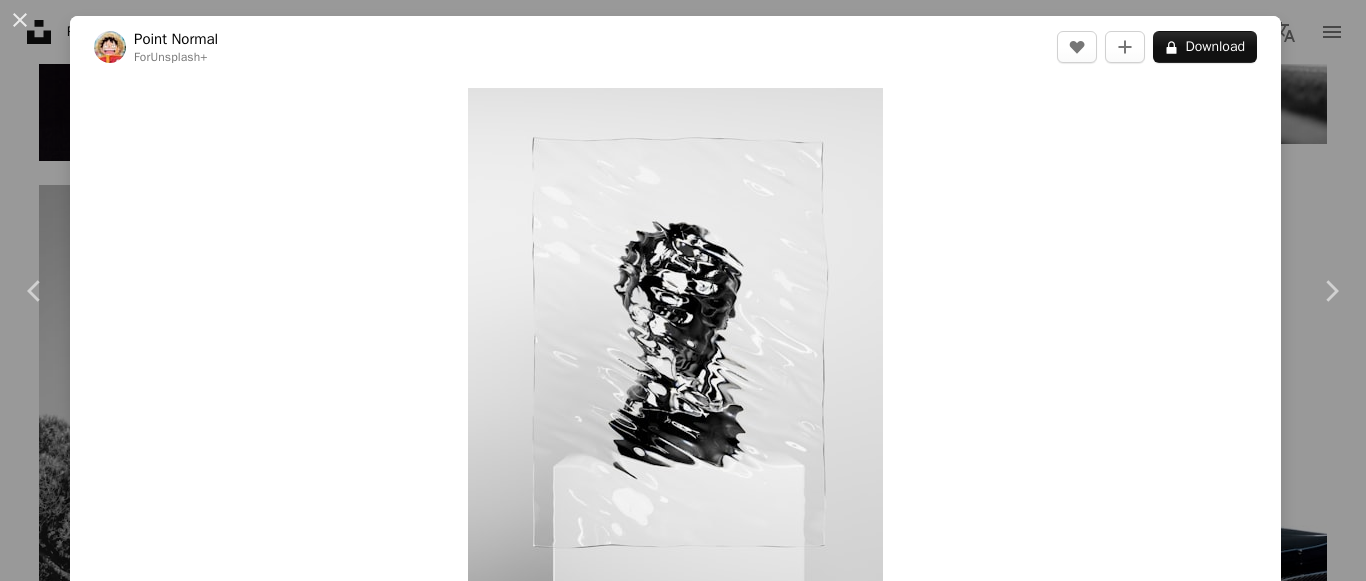 click on "An X shape Chevron left Chevron right Point Normal For  Unsplash+ A heart A plus sign A lock Download Zoom in Featured in 3D Renders A forward-right arrow Share More Actions Abstract › Reflection Calendar outlined Published on  [MONTH] [DAY], [YEAR] Safety Licensed under the  Unsplash+ License pattern 3d render digital image render blurred distortion distorted see through reeded glass obscure Free pictures From this series Plus sign for Unsplash+ Related images Plus sign for Unsplash+ A heart A plus sign [FIRST] [LAST] For  Unsplash+ A lock Download Plus sign for Unsplash+ A heart A plus sign Resource Database For  Unsplash+ A lock Download Plus sign for Unsplash+ A heart A plus sign [FIRST] [LAST] For  Unsplash+ A lock Download Plus sign for Unsplash+ A heart A plus sign [FIRST] [LAST] For  Unsplash+ A lock Download Plus sign for Unsplash+ A heart A plus sign [FIRST] [LAST] For  Unsplash+ A lock Download Plus sign for Unsplash+ A heart A plus sign A. C. For  Unsplash+ A lock Download Plus sign for Unsplash+ A heart" at bounding box center [683, 290] 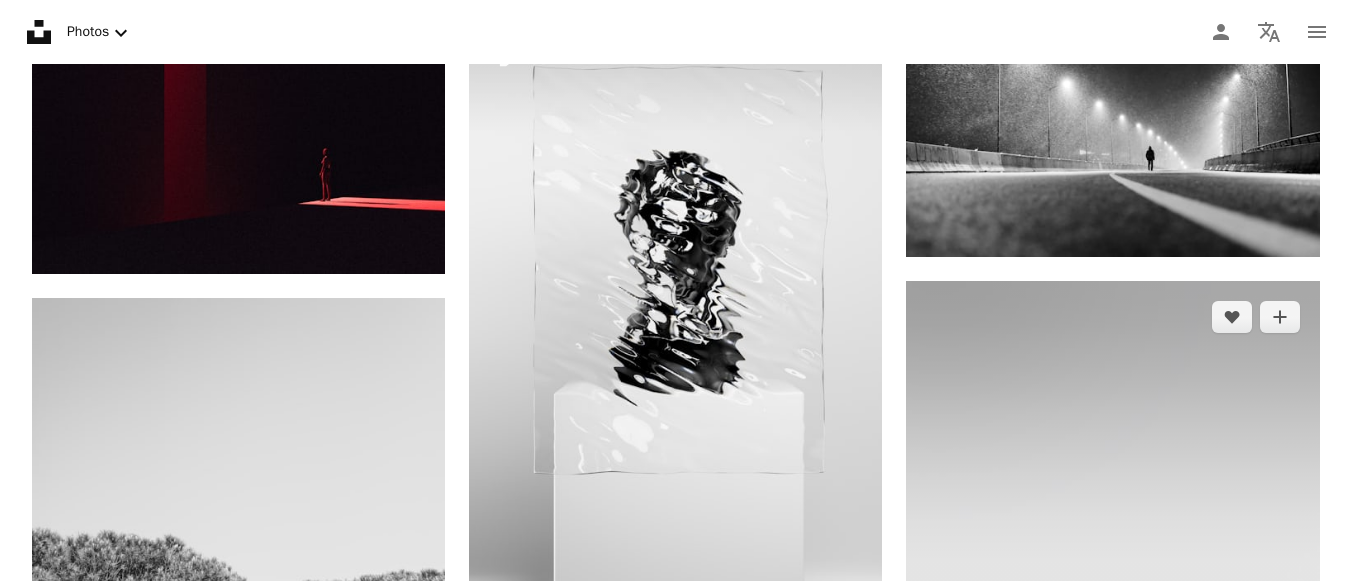 scroll, scrollTop: 868, scrollLeft: 0, axis: vertical 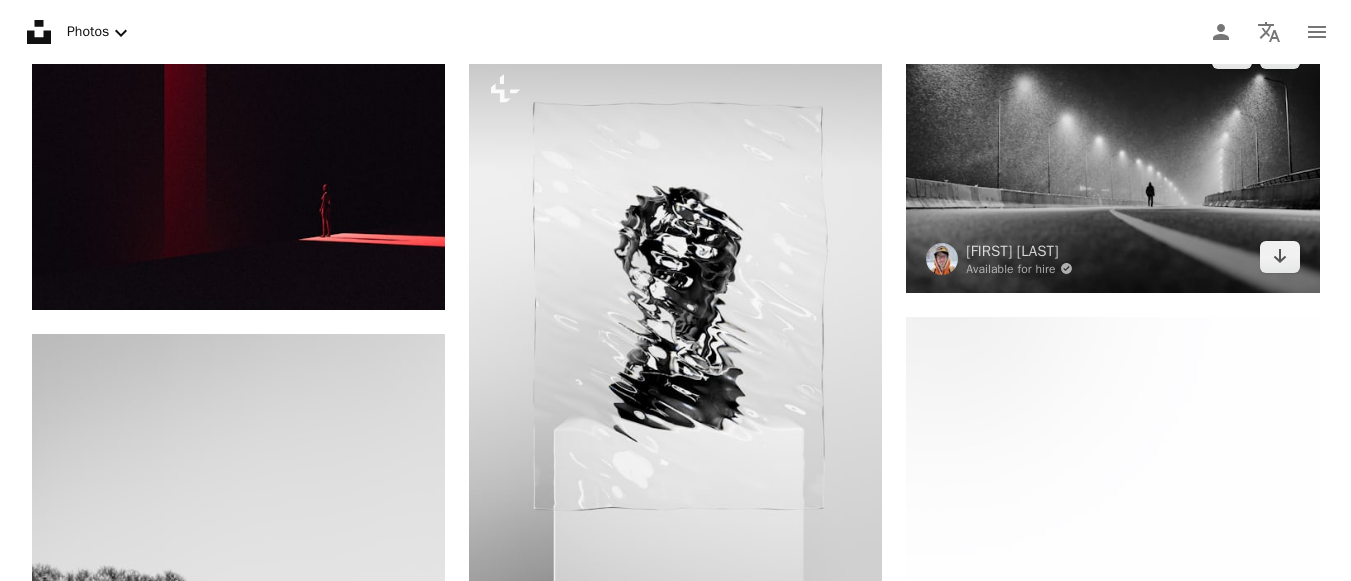 click at bounding box center (1112, 154) 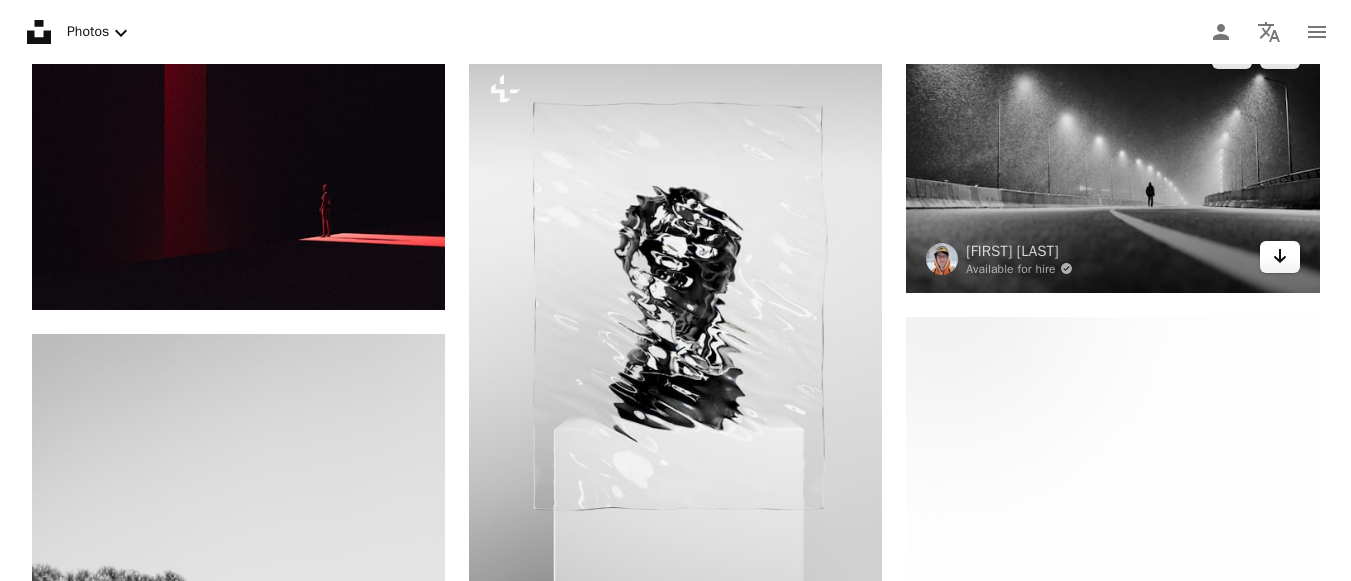 click 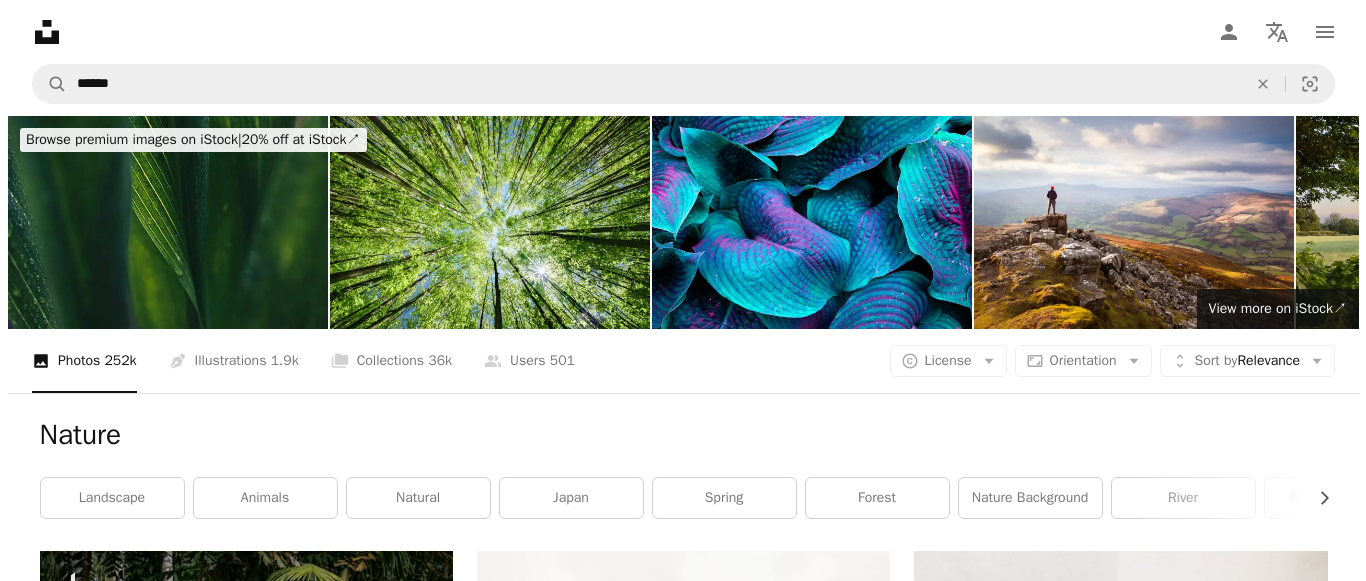 scroll, scrollTop: 1550, scrollLeft: 0, axis: vertical 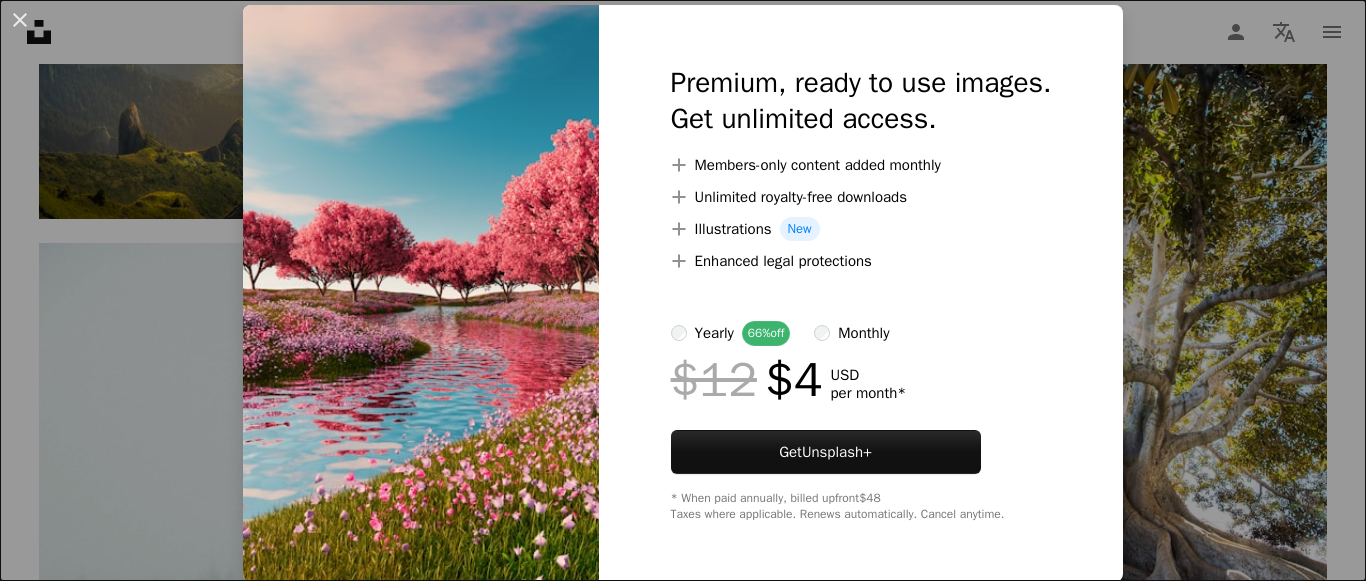 click on "An X shape Premium, ready to use images. Get unlimited access. A plus sign Members-only content added monthly A plus sign Unlimited royalty-free downloads A plus sign Illustrations  New A plus sign Enhanced legal protections yearly 66%  off monthly $12   $4 USD per month * Get  Unsplash+ * When paid annually, billed upfront  $48 Taxes where applicable. Renews automatically. Cancel anytime." at bounding box center [683, 290] 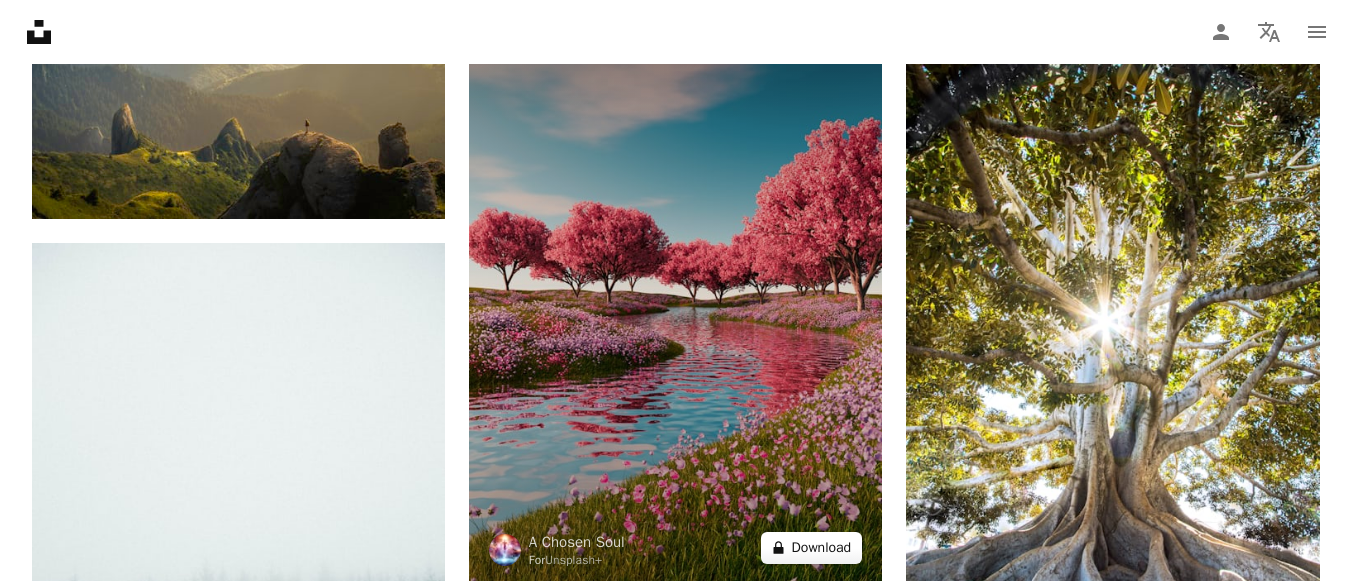 click on "A lock Download" at bounding box center [812, 548] 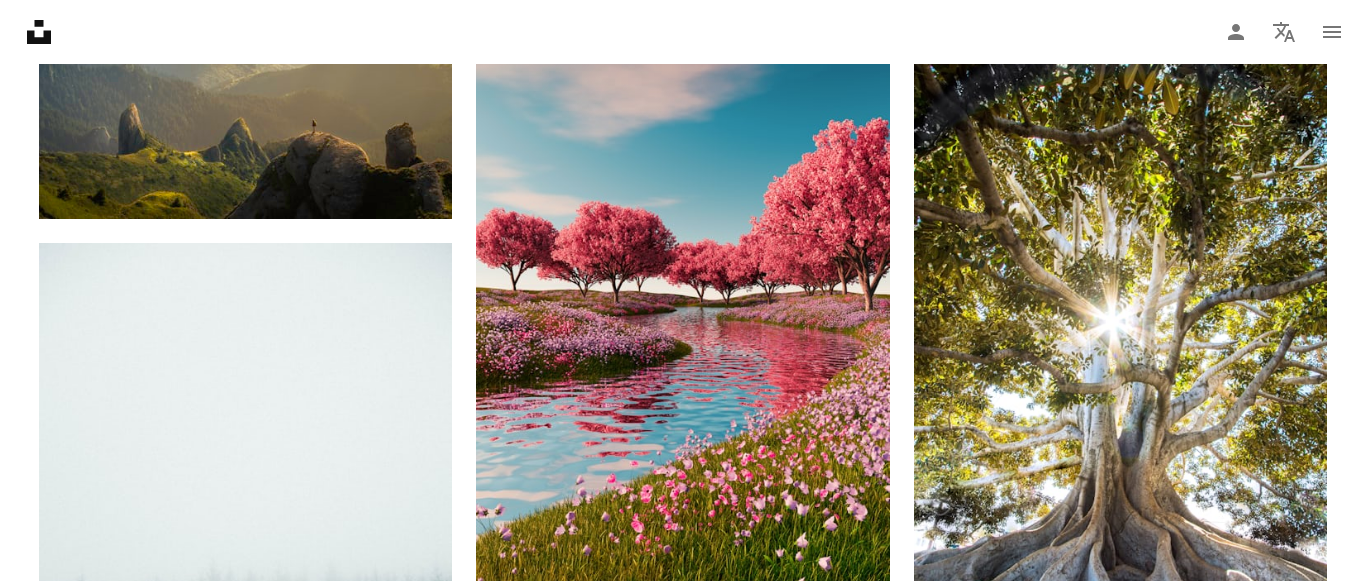 scroll, scrollTop: 58, scrollLeft: 0, axis: vertical 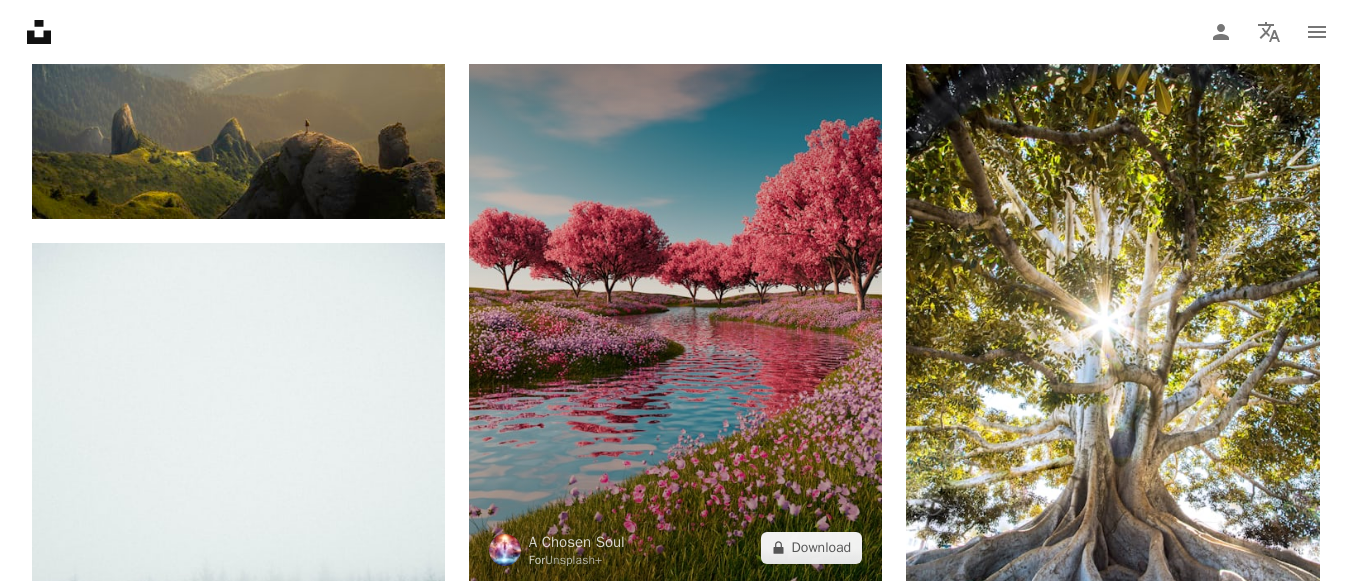 click at bounding box center (675, 294) 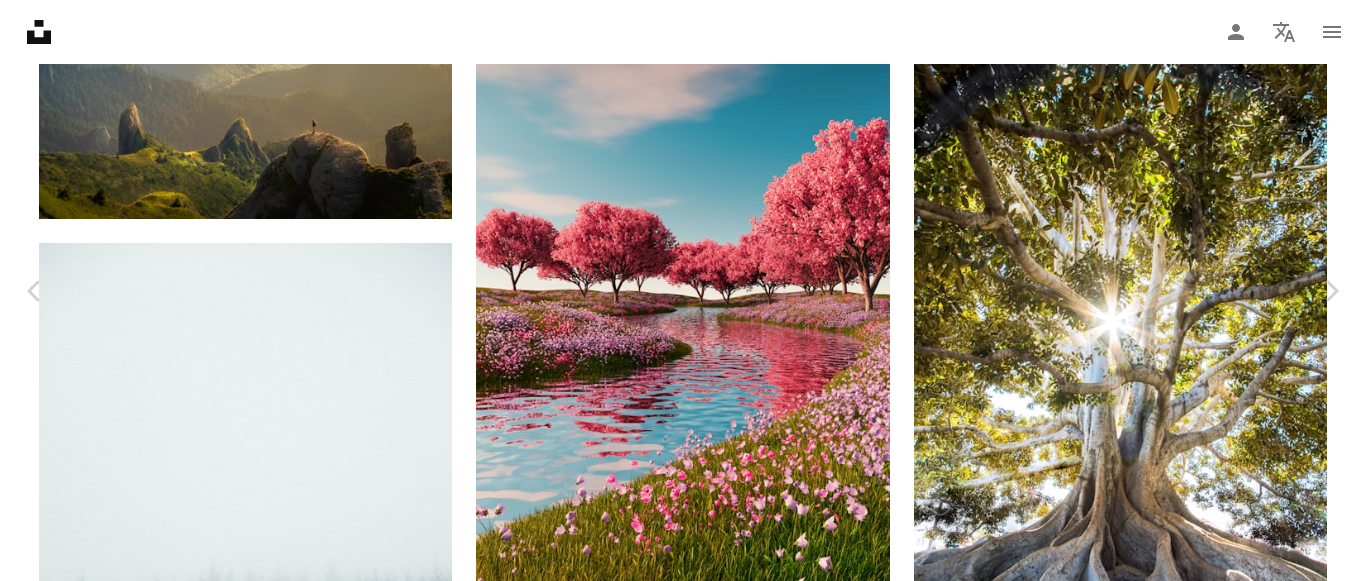 scroll, scrollTop: 515, scrollLeft: 0, axis: vertical 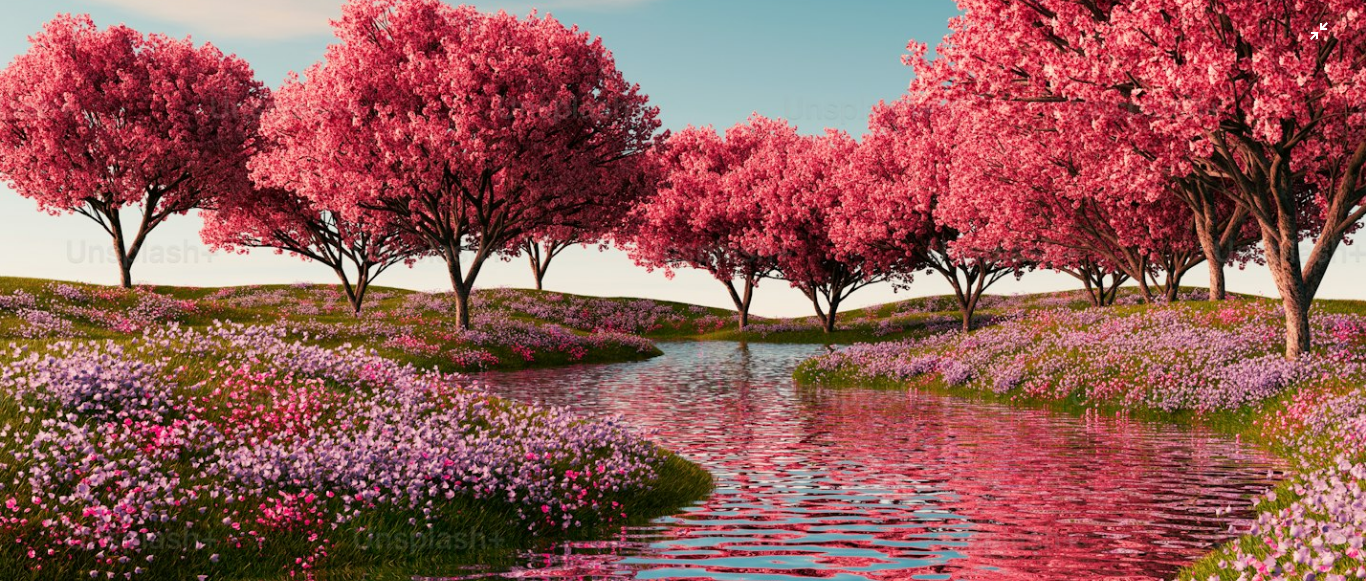 type 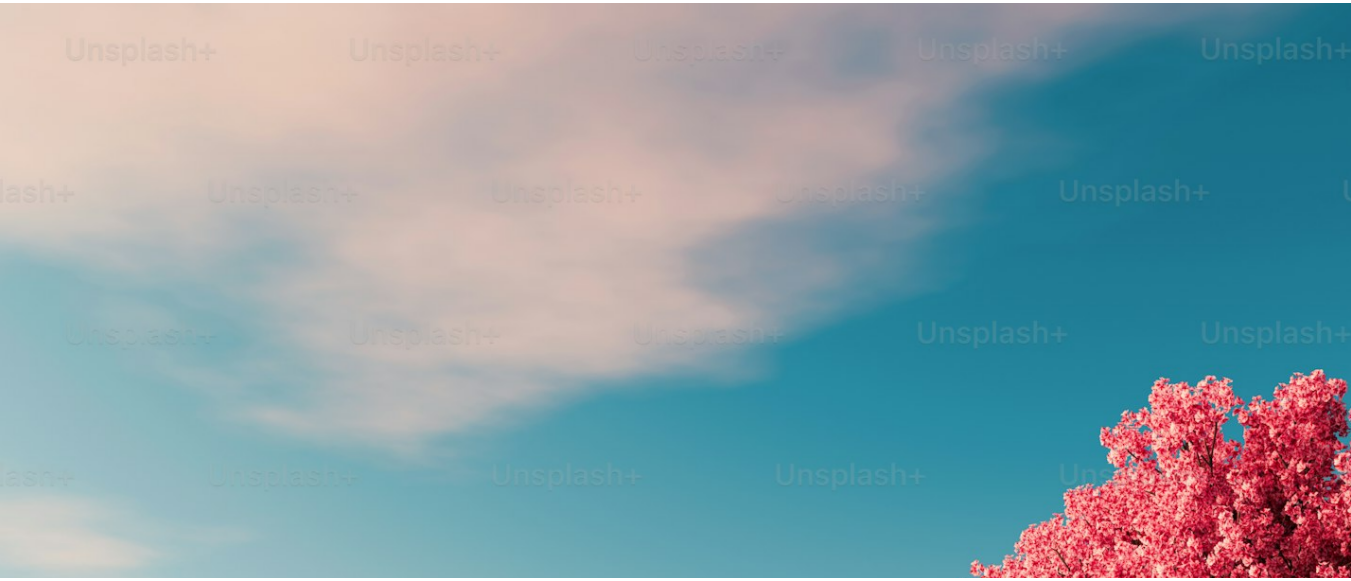 scroll, scrollTop: 656, scrollLeft: 0, axis: vertical 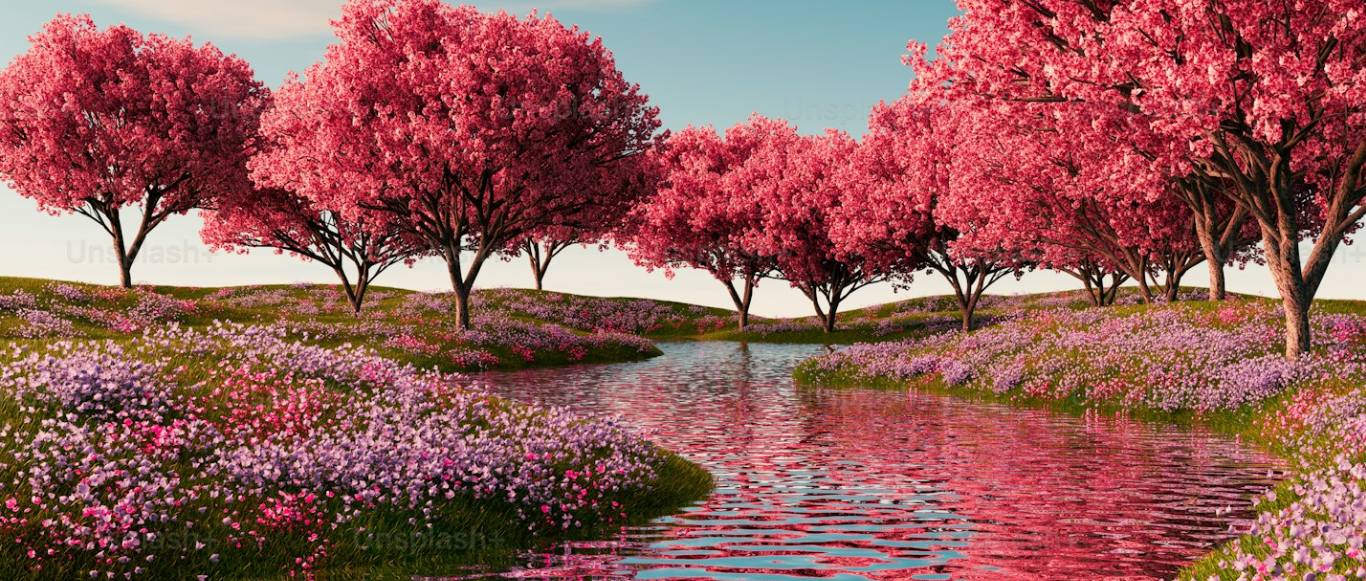 type 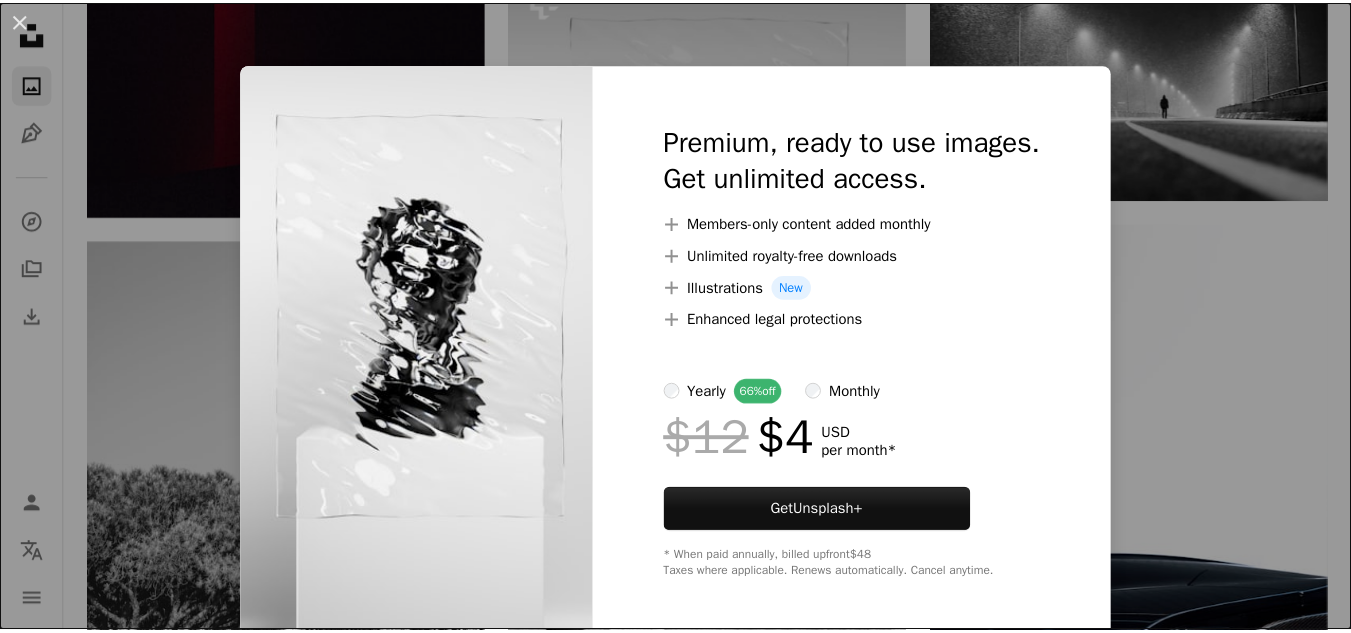 scroll, scrollTop: 893, scrollLeft: 0, axis: vertical 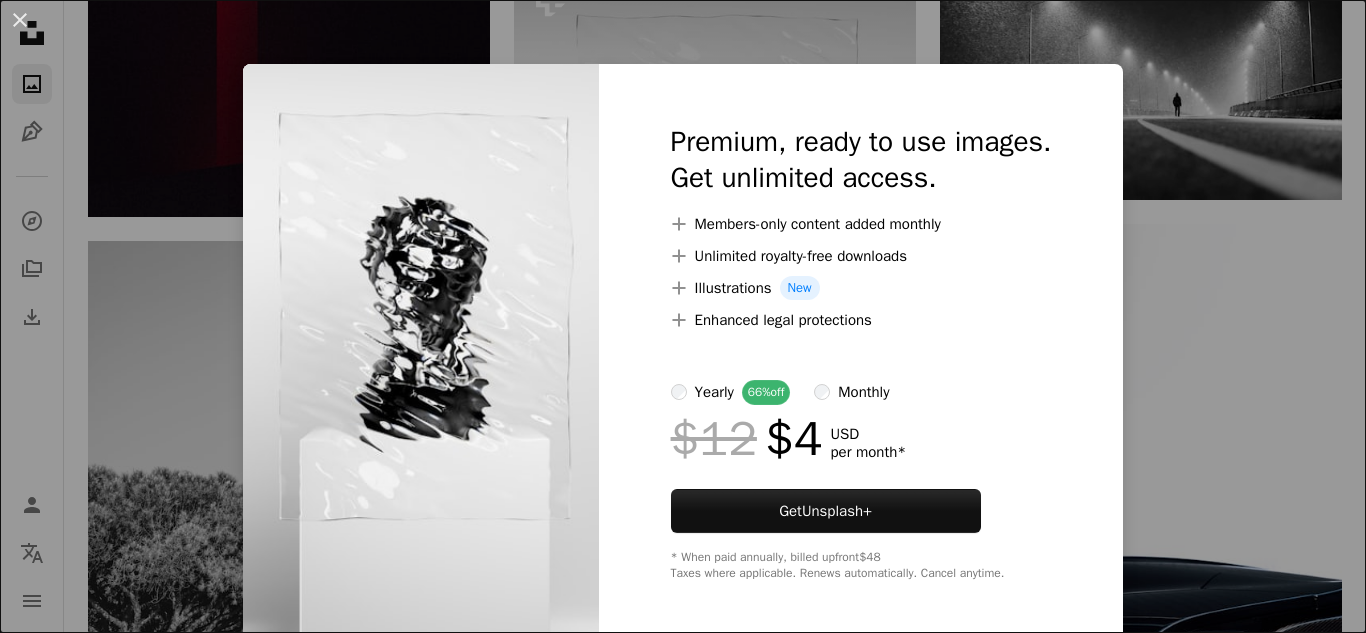 click on "An X shape Premium, ready to use images. Get unlimited access. A plus sign Members-only content added monthly A plus sign Unlimited royalty-free downloads A plus sign Illustrations  New A plus sign Enhanced legal protections yearly 66%  off monthly $12   $4 USD per month * Get  Unsplash+ * When paid annually, billed upfront  $48 Taxes where applicable. Renews automatically. Cancel anytime." at bounding box center [683, 316] 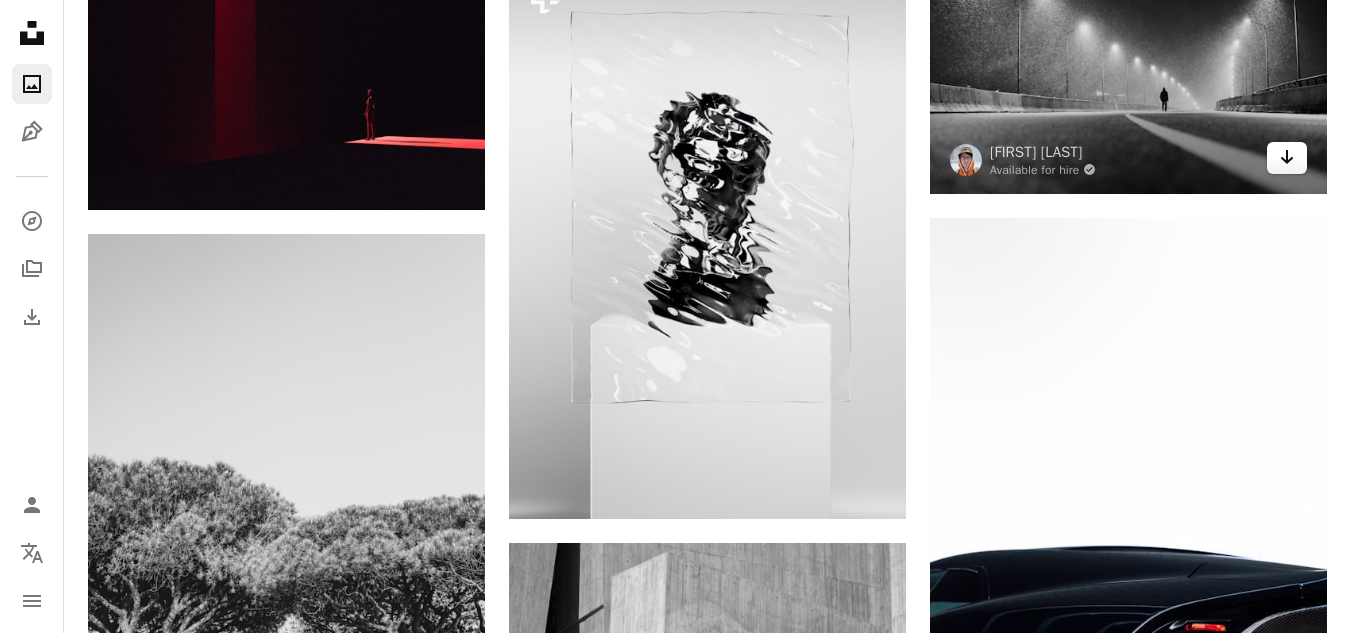 click 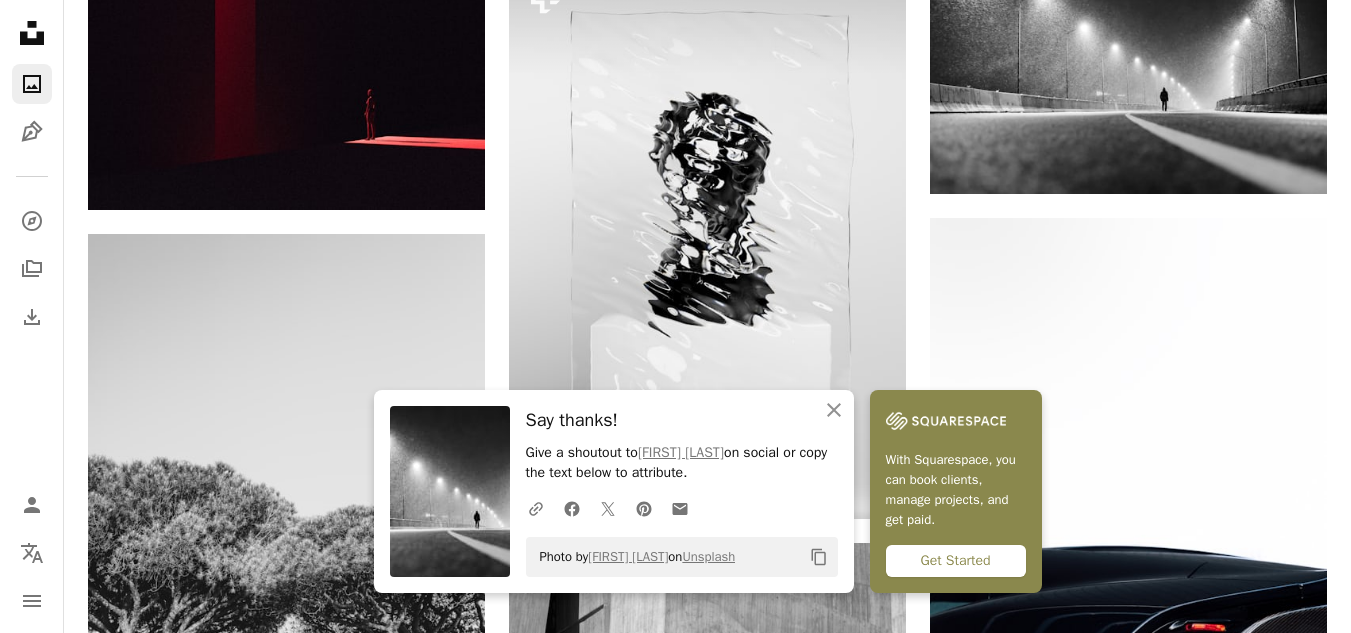 click on "Get Started" at bounding box center [956, 561] 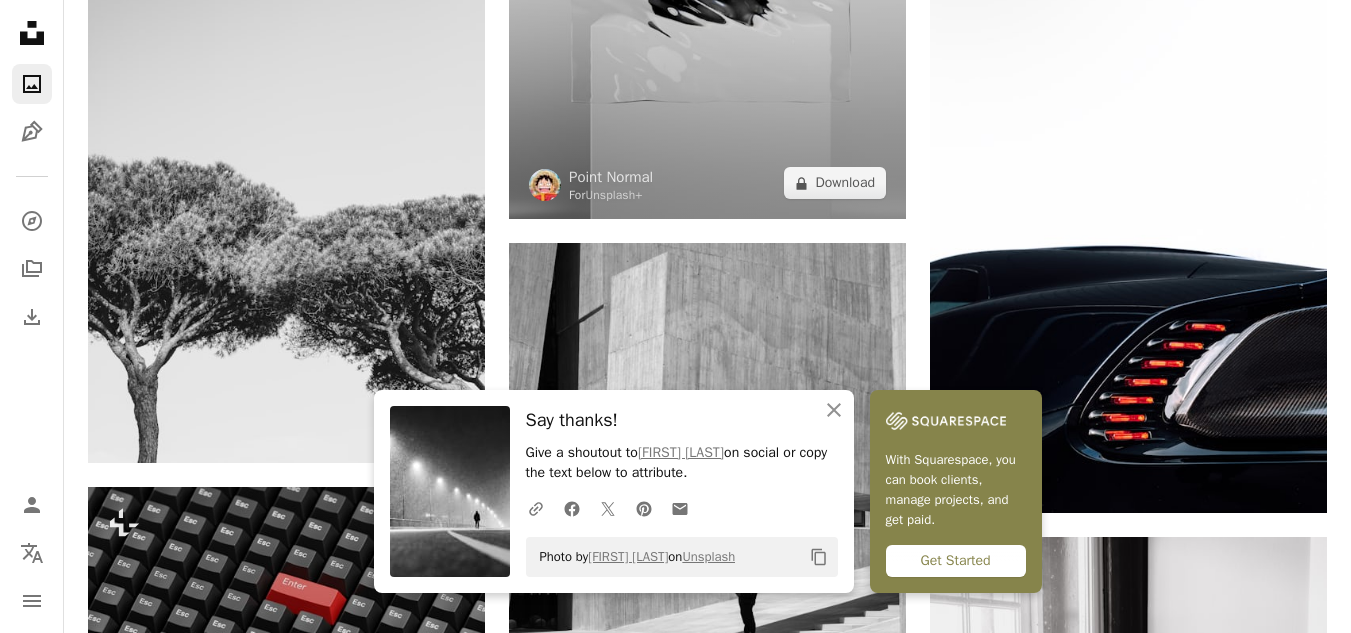 scroll, scrollTop: 1187, scrollLeft: 0, axis: vertical 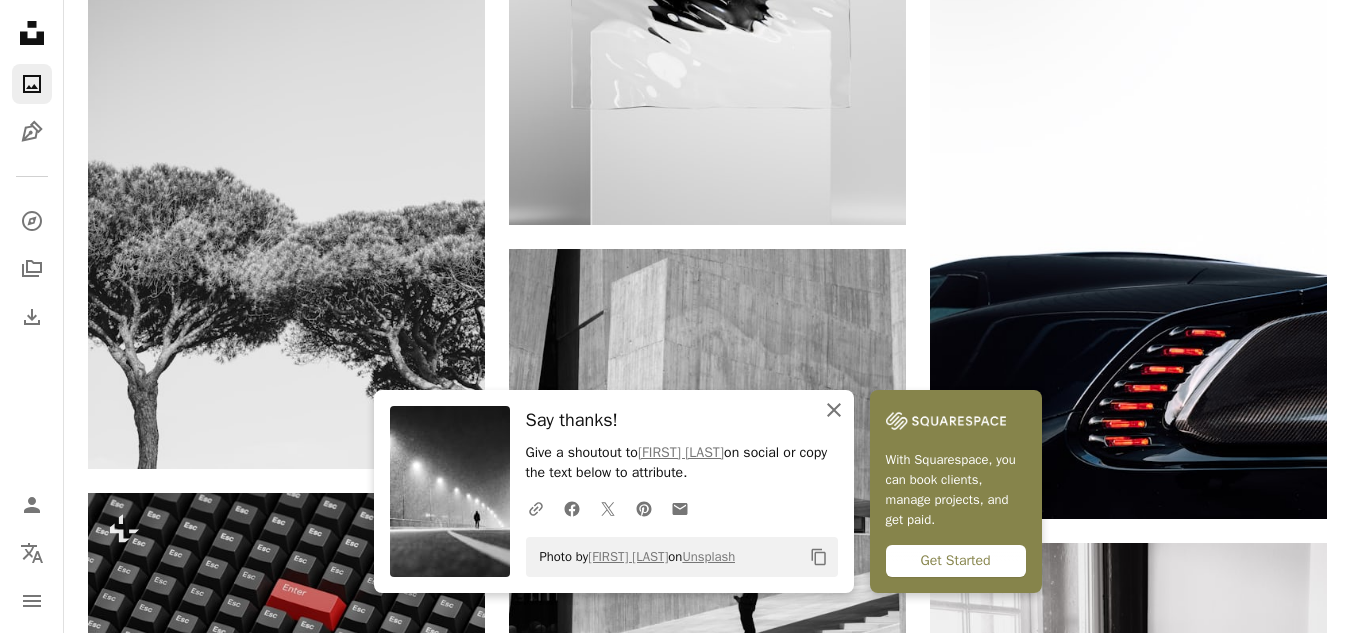 click 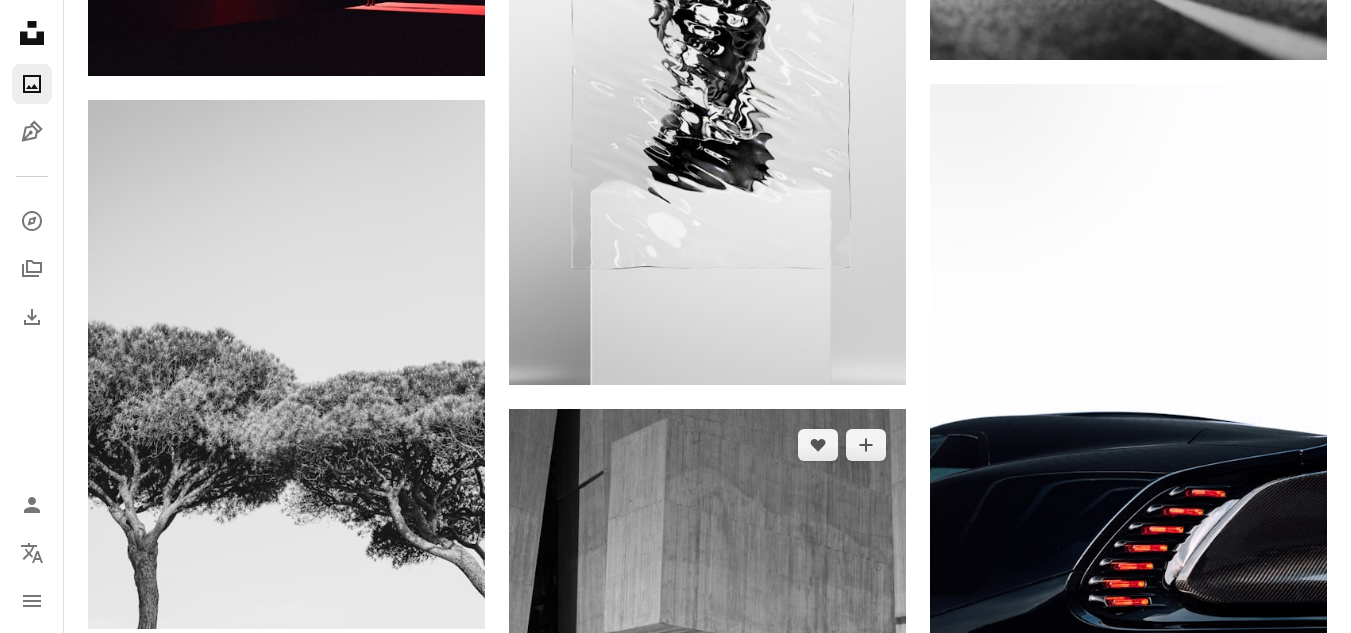 scroll, scrollTop: 987, scrollLeft: 0, axis: vertical 